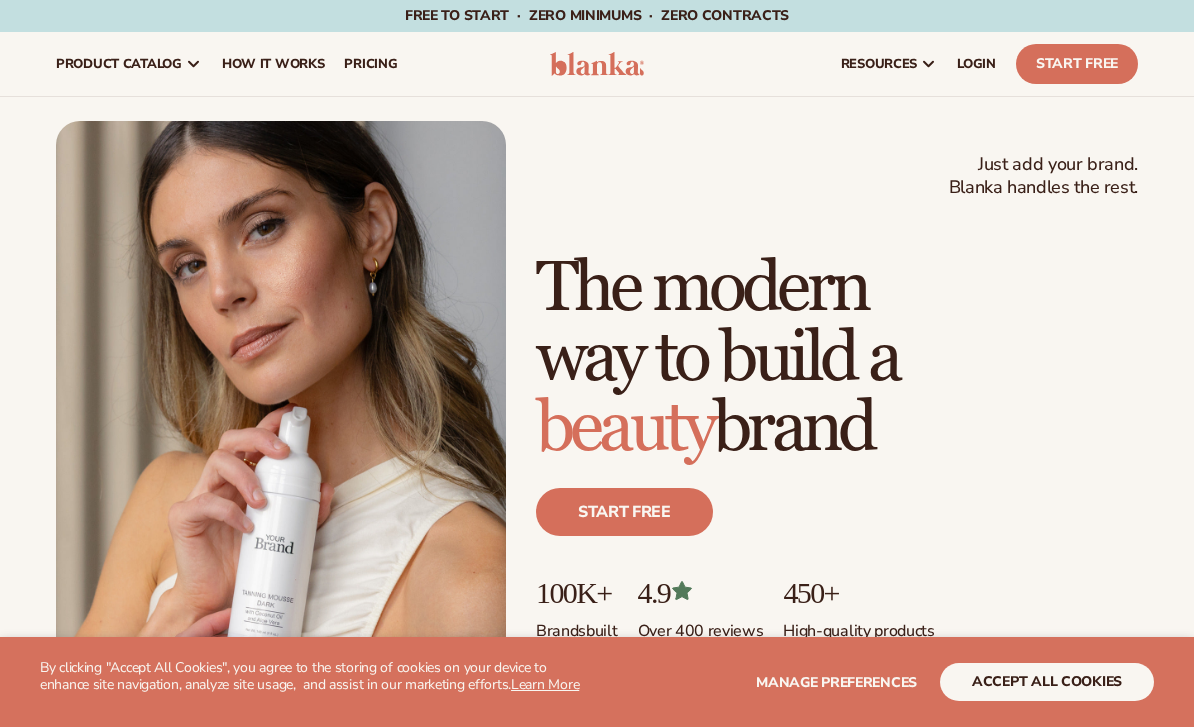 scroll, scrollTop: 0, scrollLeft: 0, axis: both 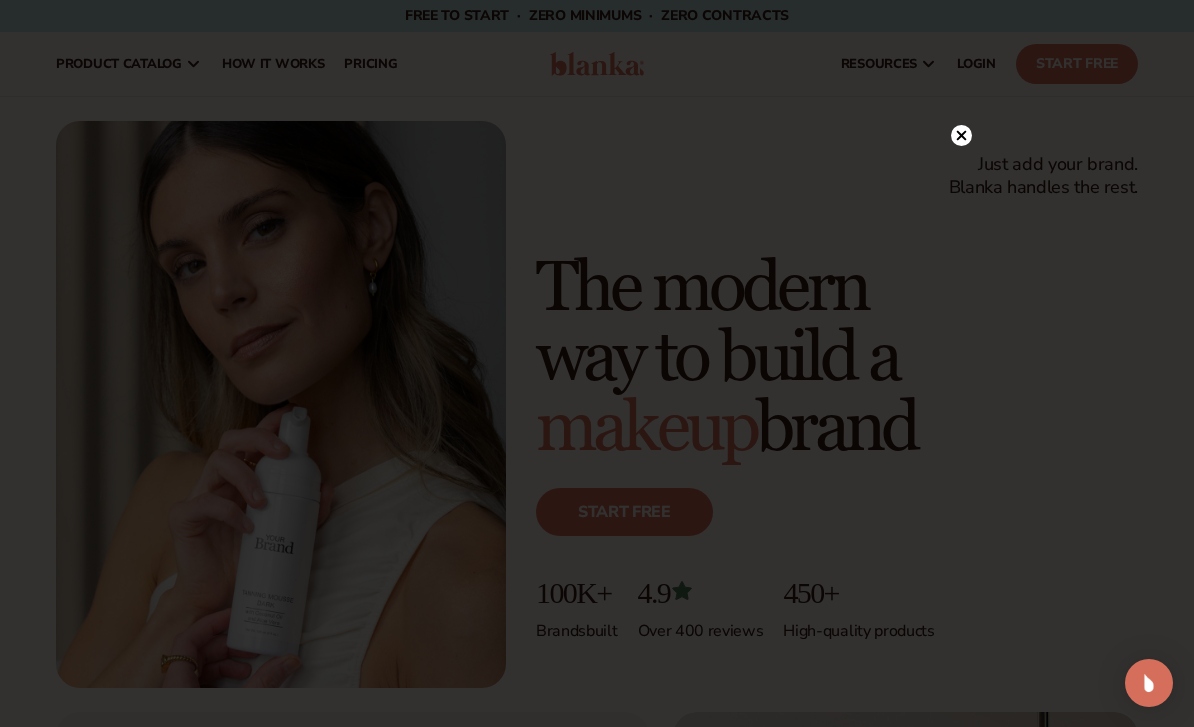 click at bounding box center [597, 363] 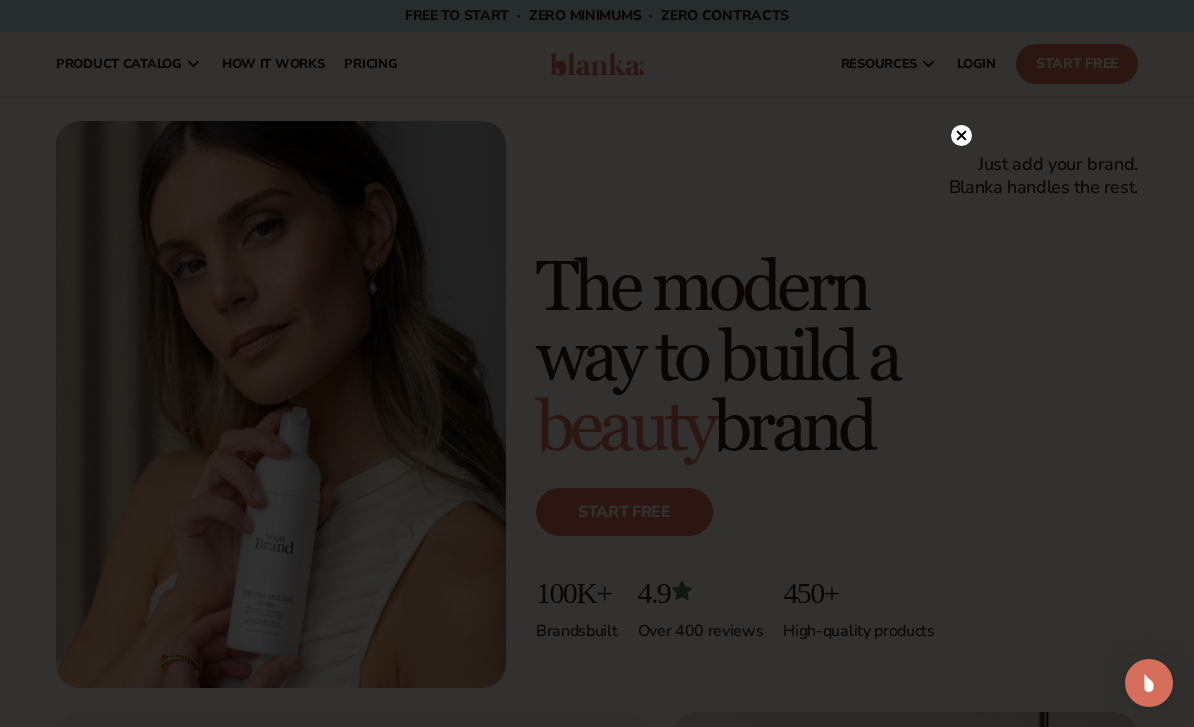 click 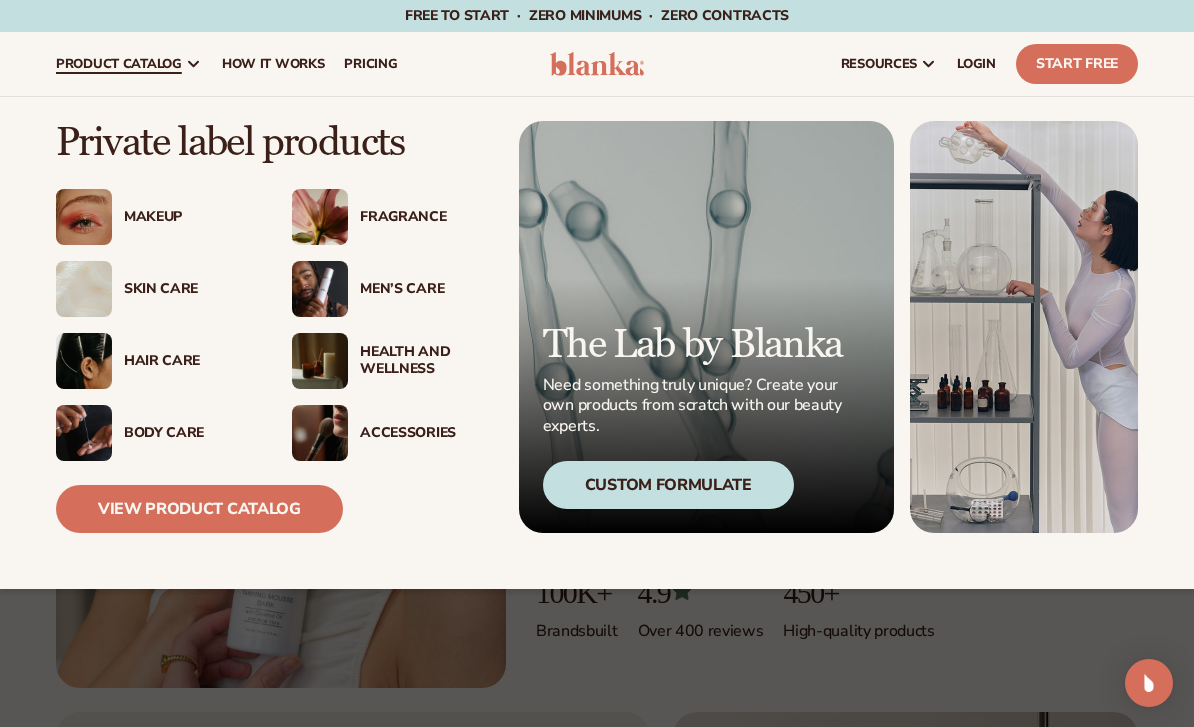 click on "View Product Catalog" at bounding box center [199, 509] 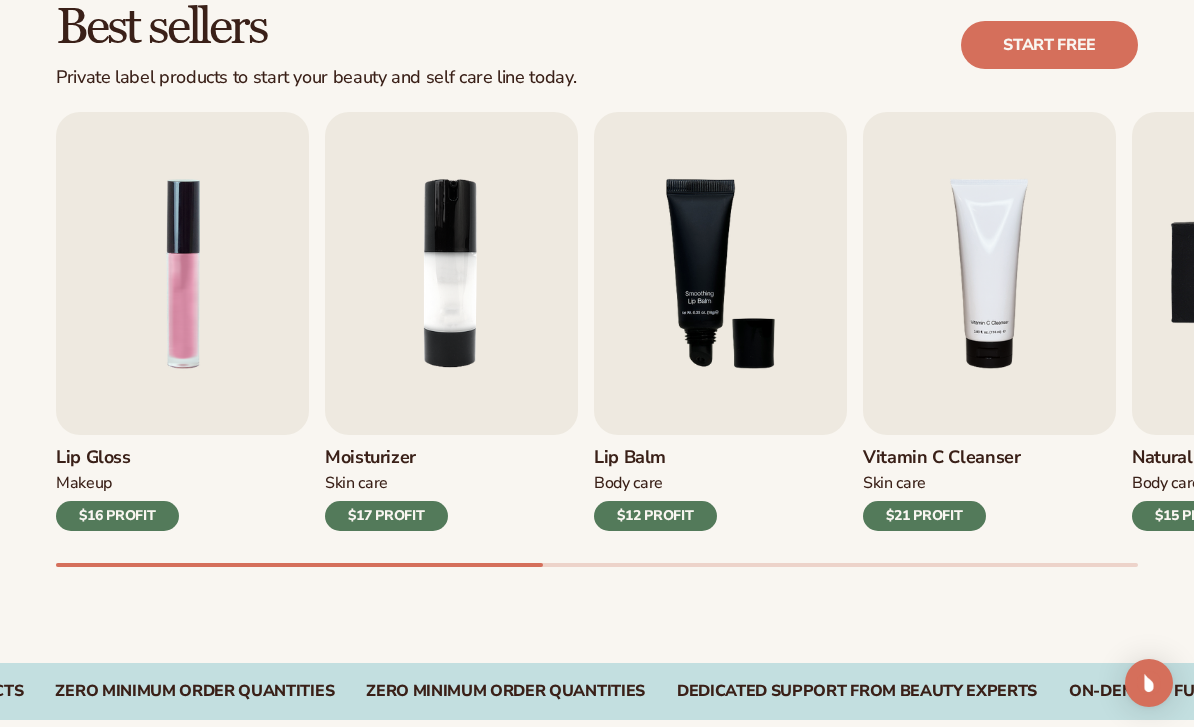 scroll, scrollTop: 619, scrollLeft: 0, axis: vertical 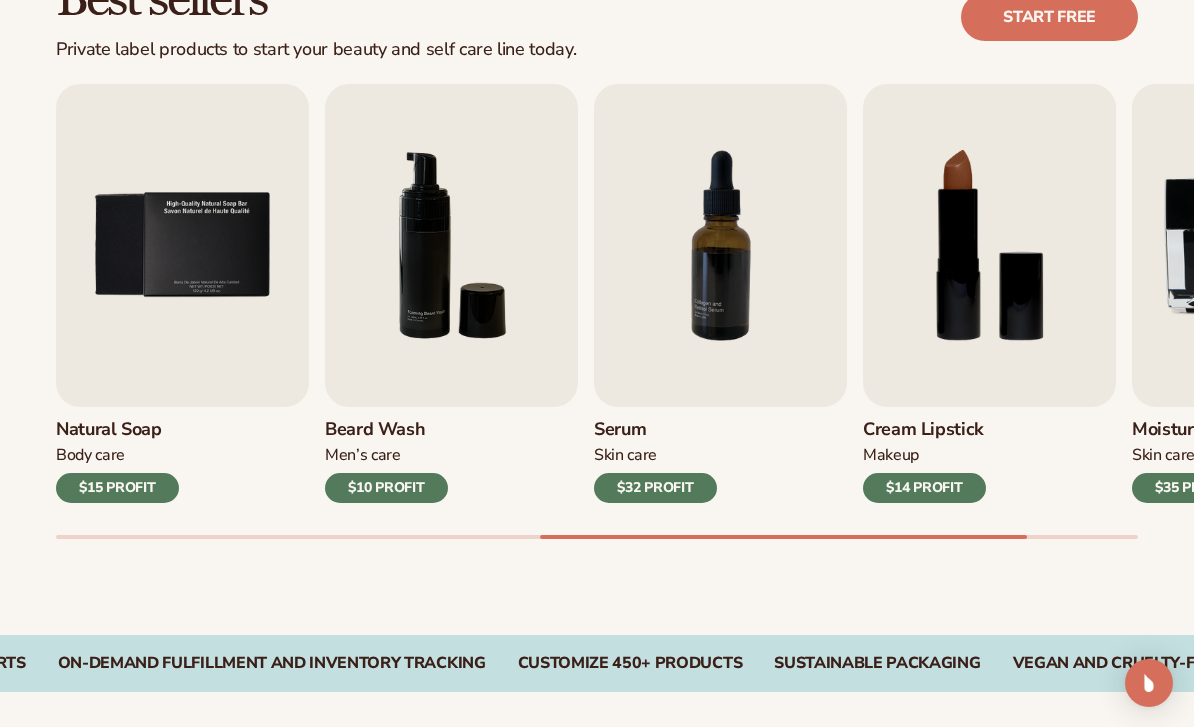 click at bounding box center [182, 245] 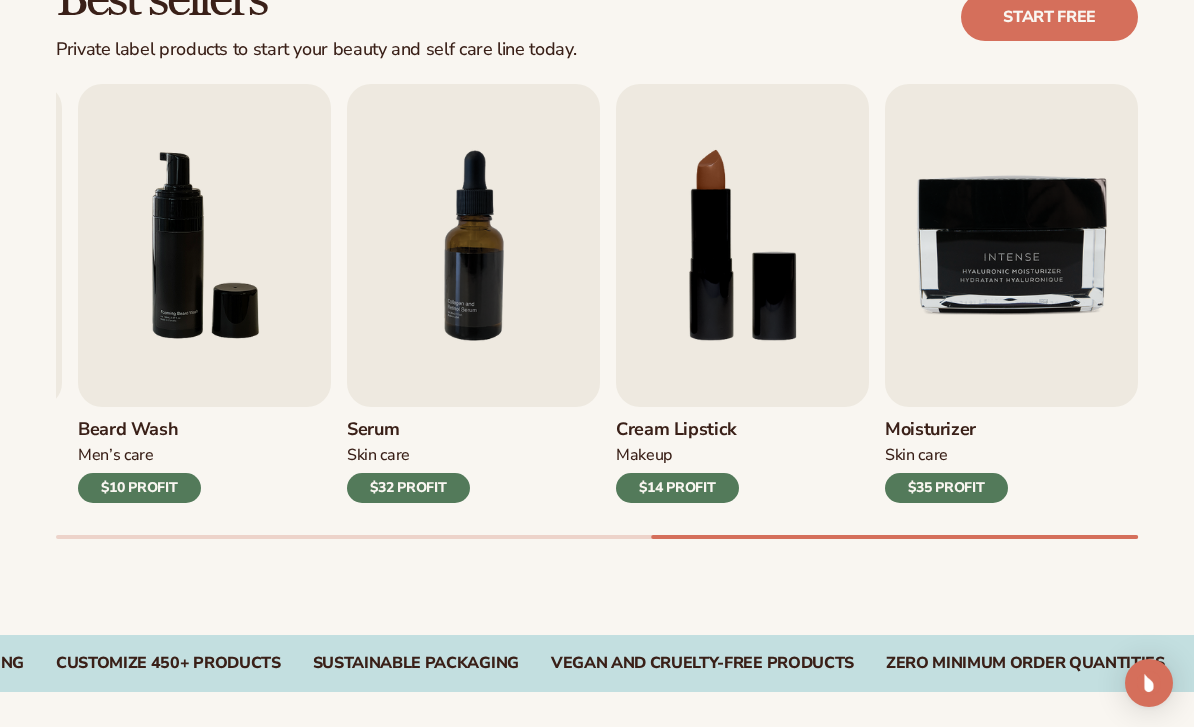click at bounding box center [1011, 245] 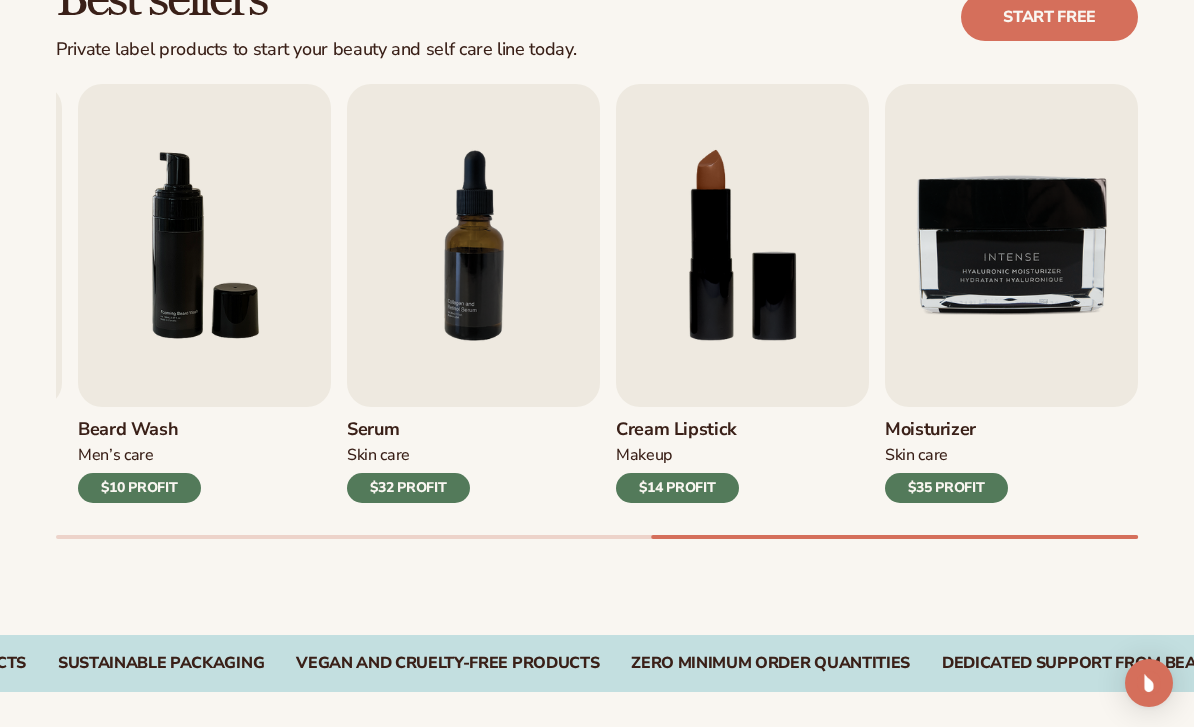 click on "Moisturizer" at bounding box center (946, 430) 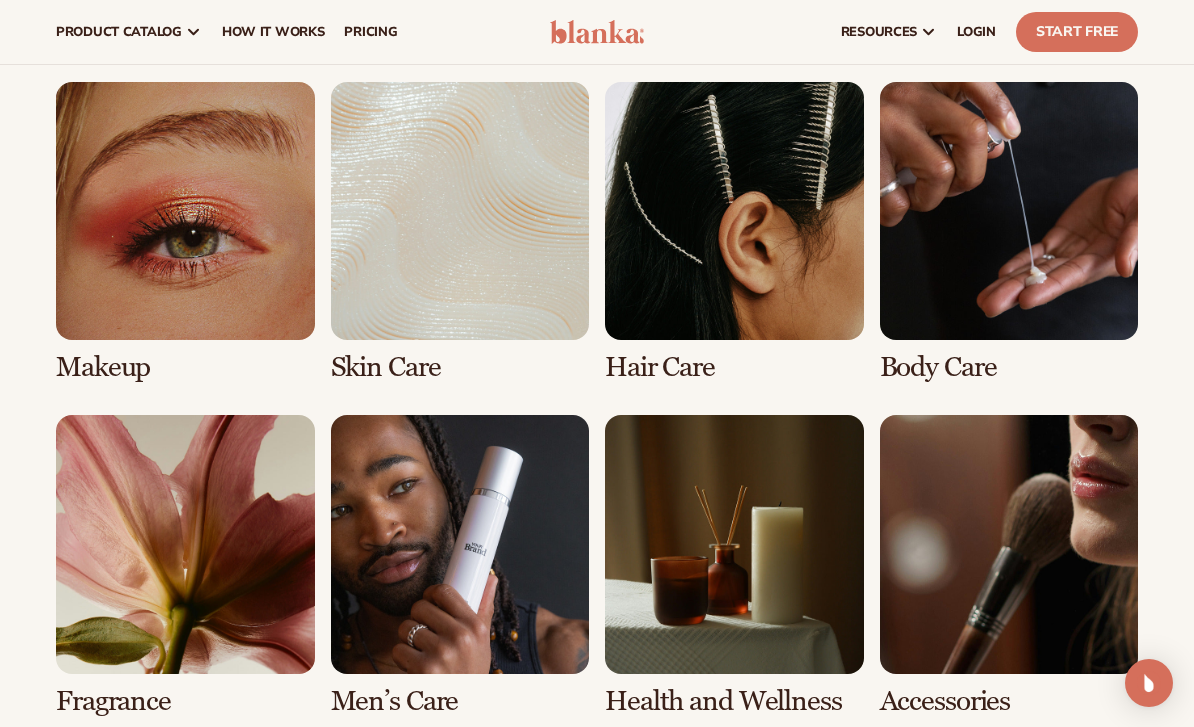 scroll, scrollTop: 1407, scrollLeft: 0, axis: vertical 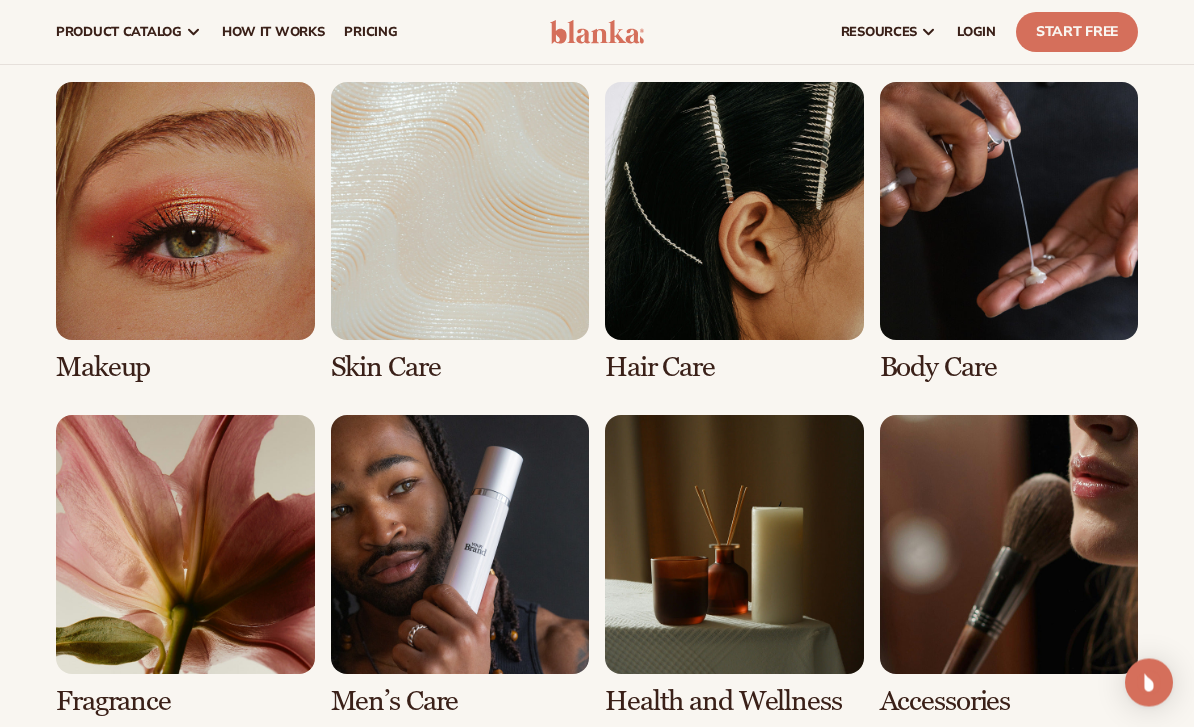 click at bounding box center [460, 233] 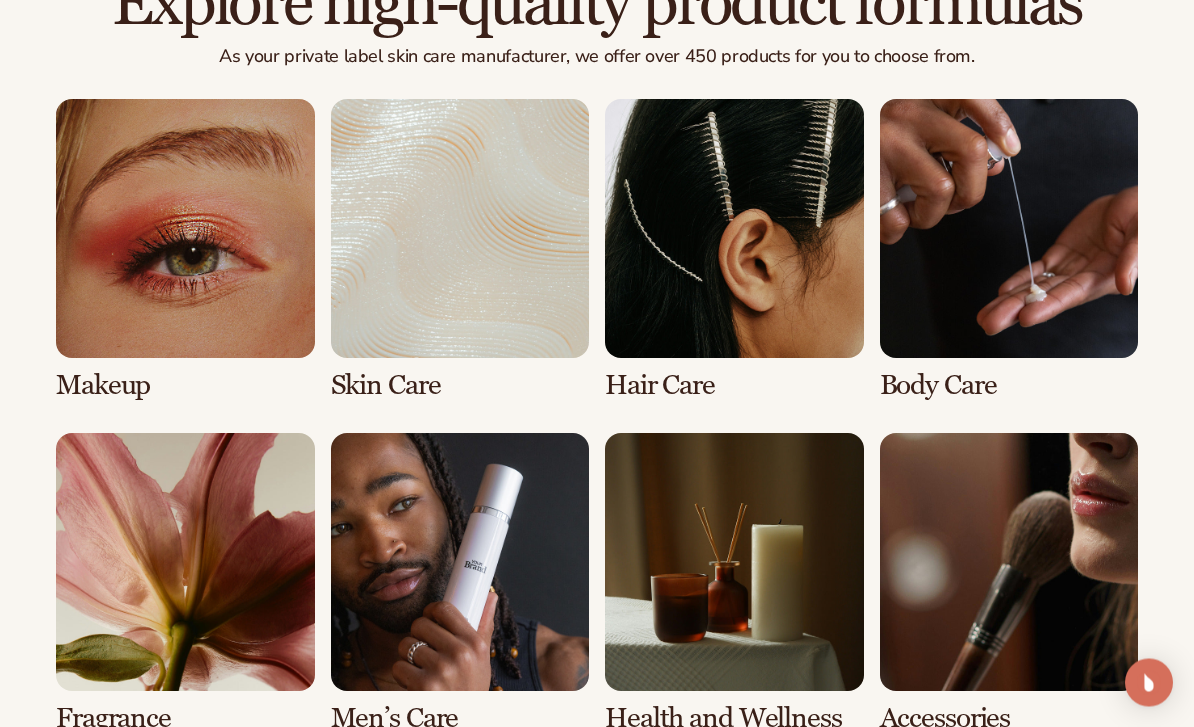 scroll, scrollTop: 1421, scrollLeft: 0, axis: vertical 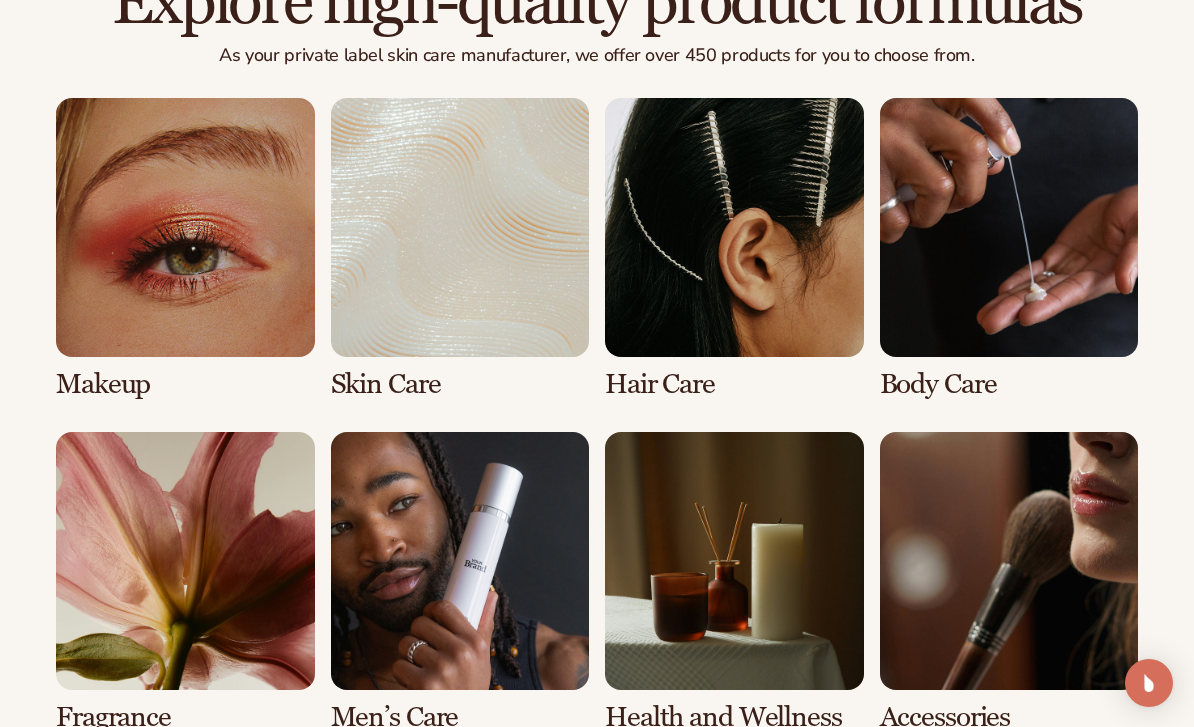 click at bounding box center (460, 248) 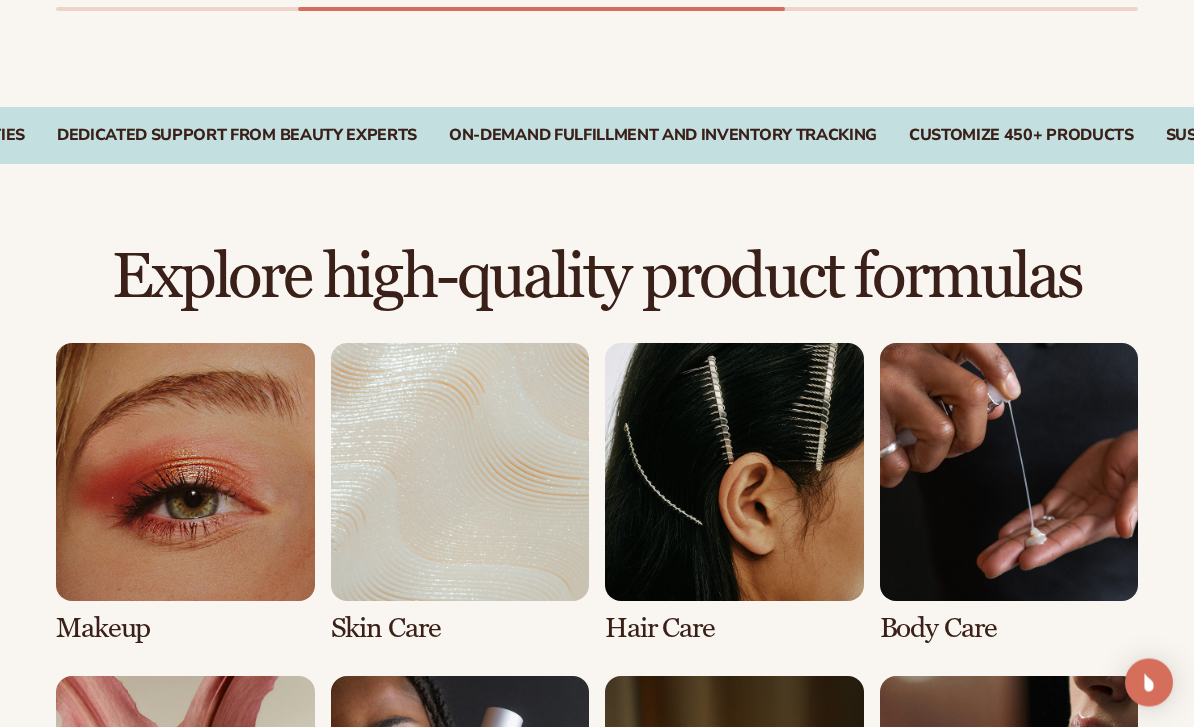 scroll, scrollTop: 1147, scrollLeft: 0, axis: vertical 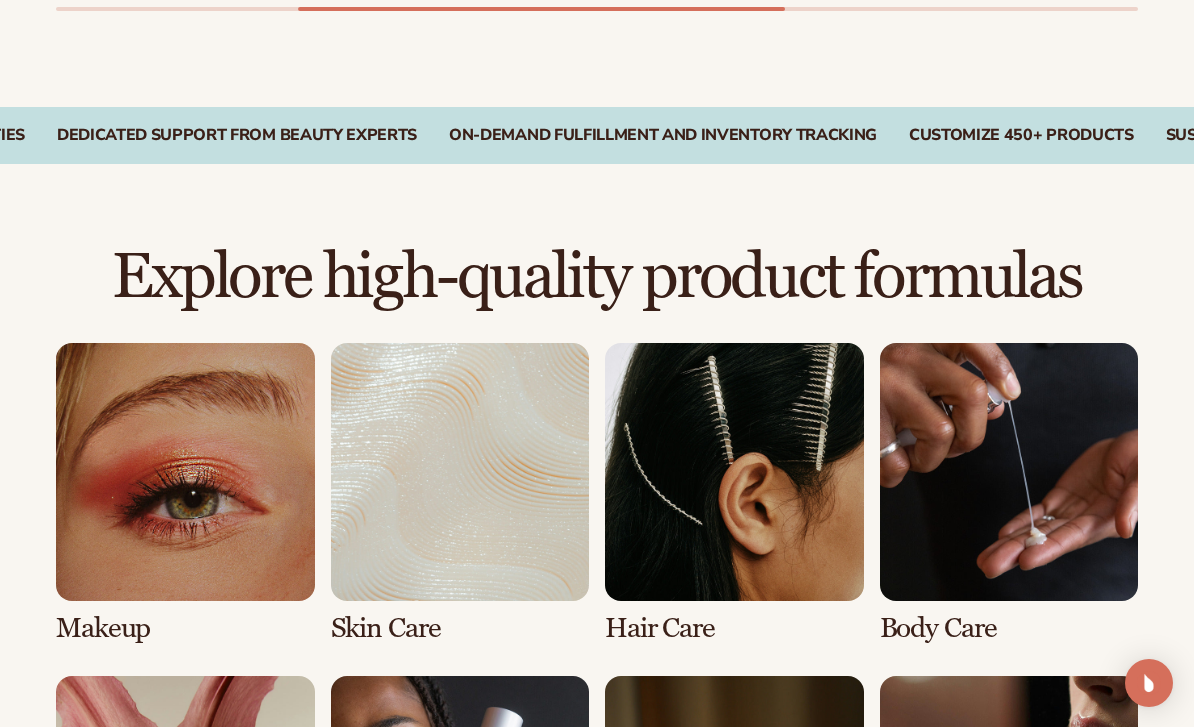 click at bounding box center [460, 493] 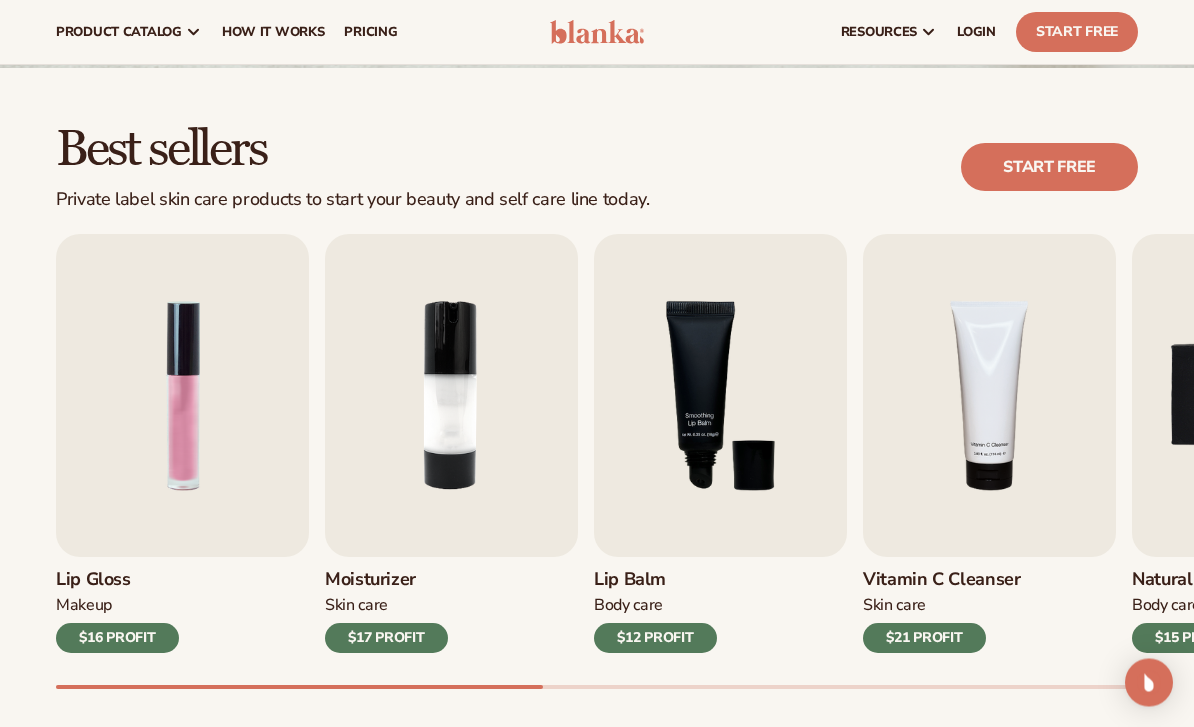 scroll, scrollTop: 465, scrollLeft: 0, axis: vertical 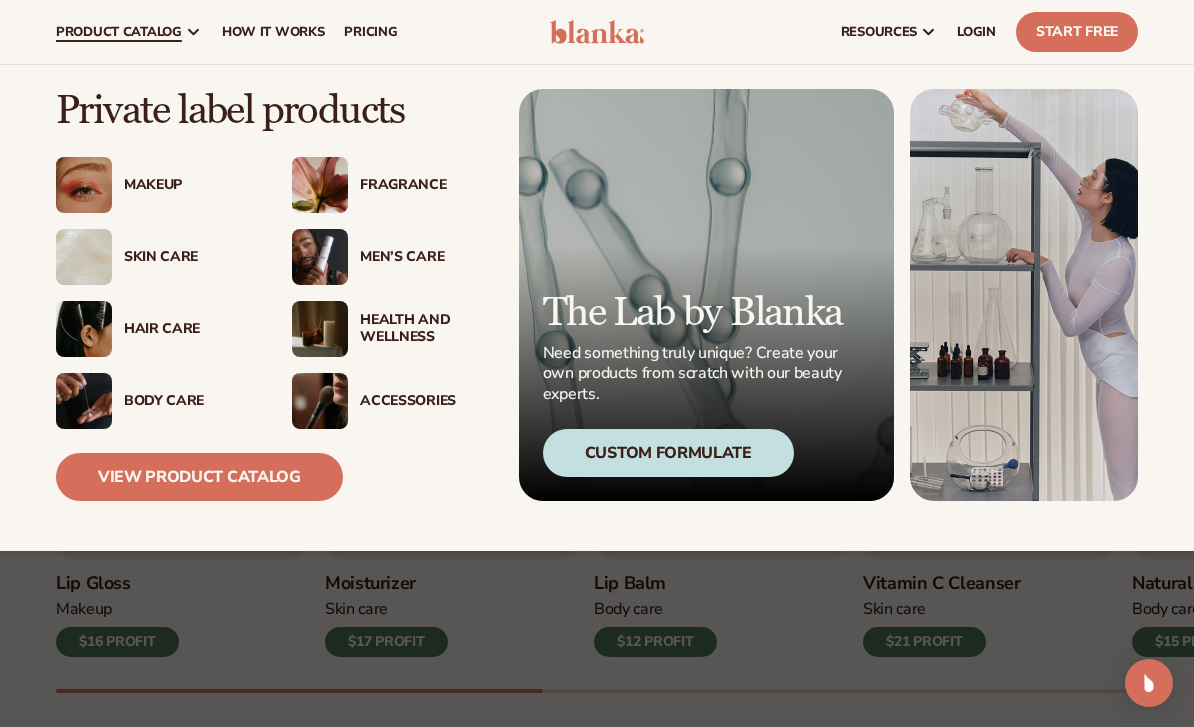 click at bounding box center (84, 257) 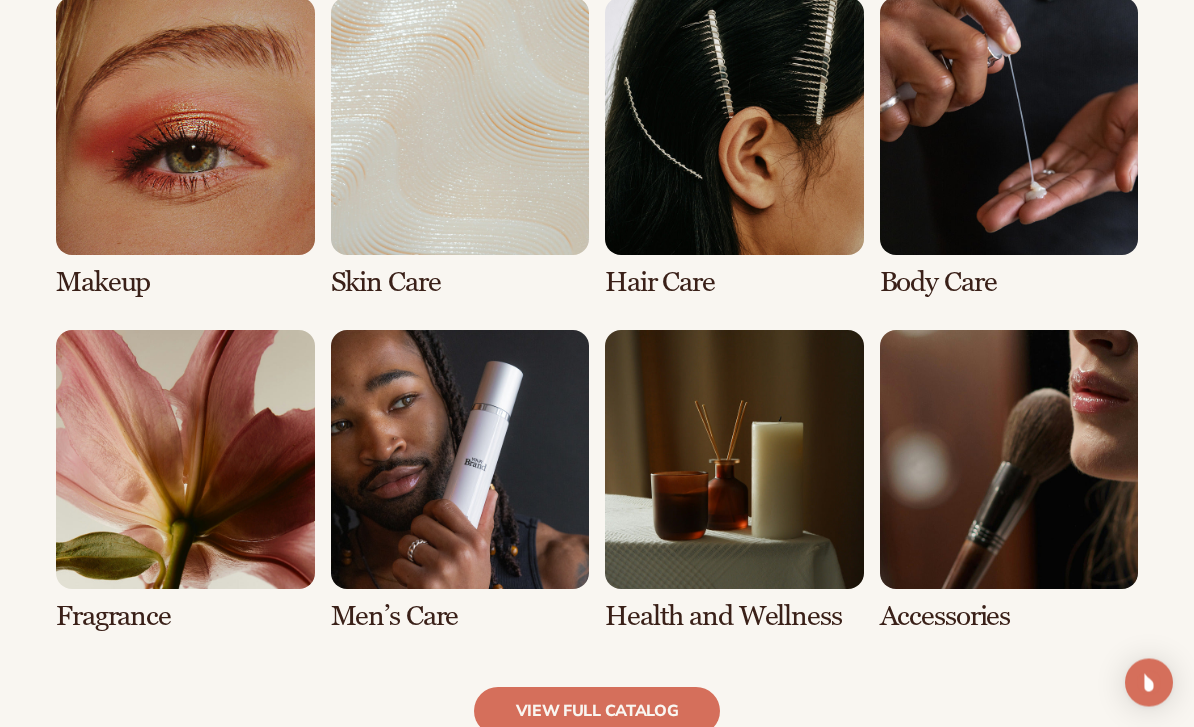 scroll, scrollTop: 1493, scrollLeft: 0, axis: vertical 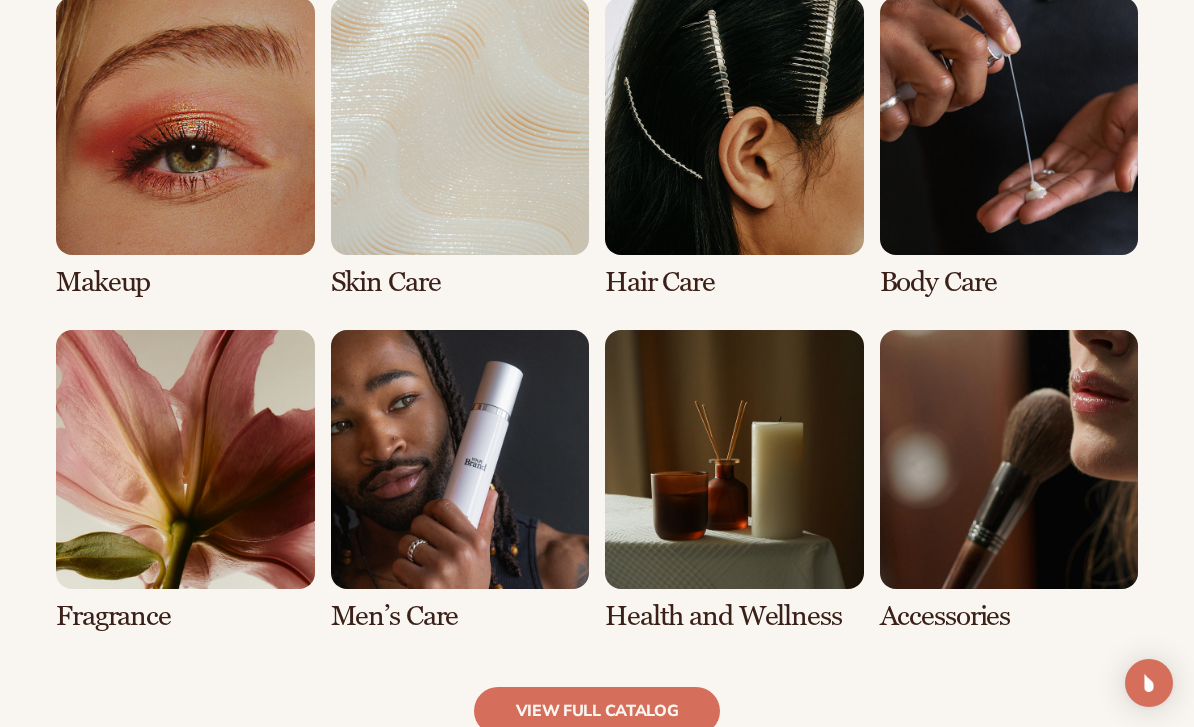 click on "view full catalog" at bounding box center [597, 711] 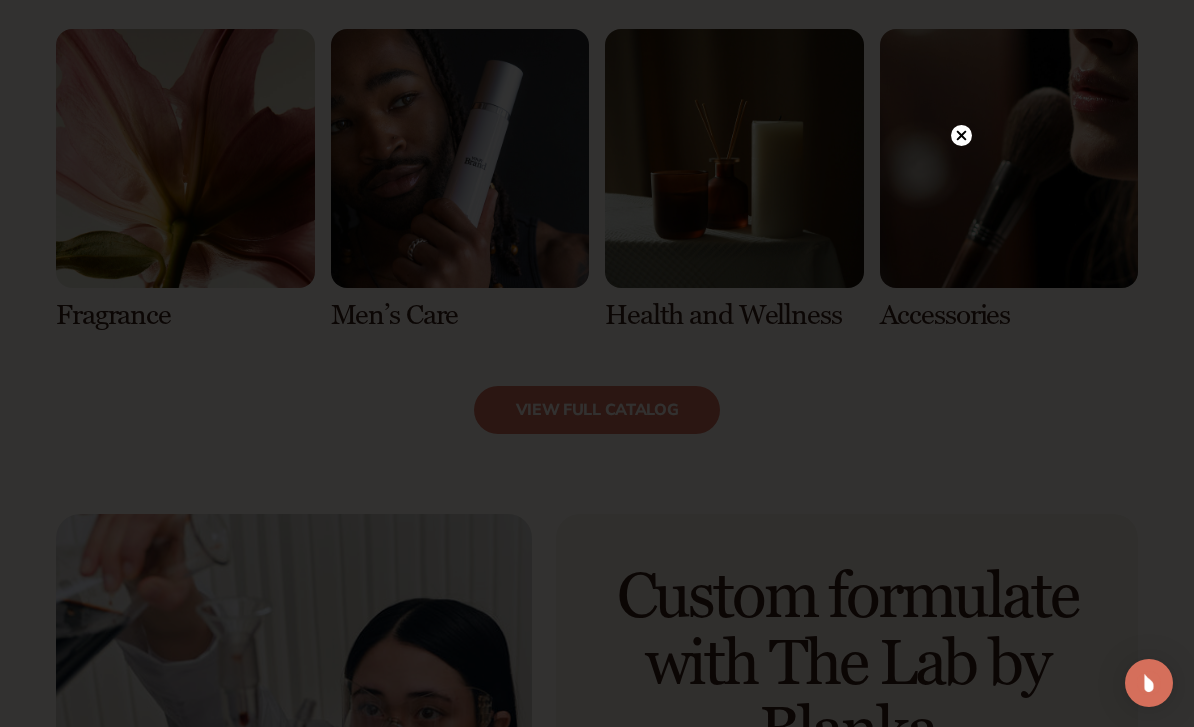 scroll, scrollTop: 1826, scrollLeft: 0, axis: vertical 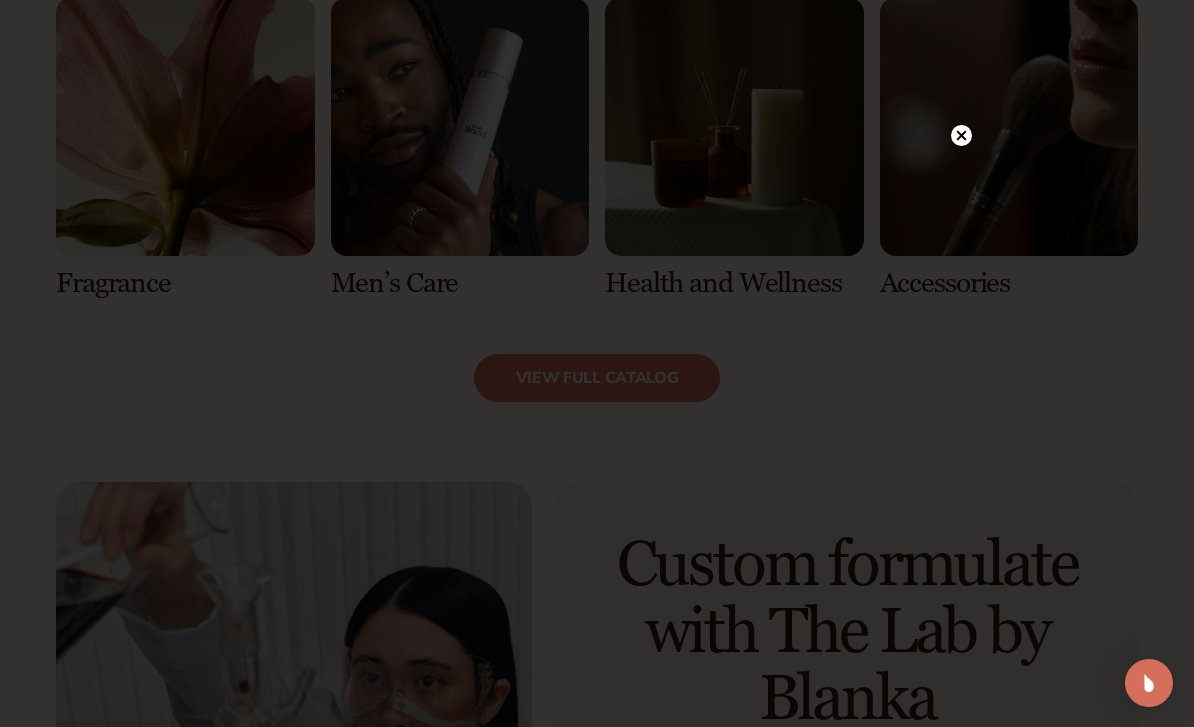 click 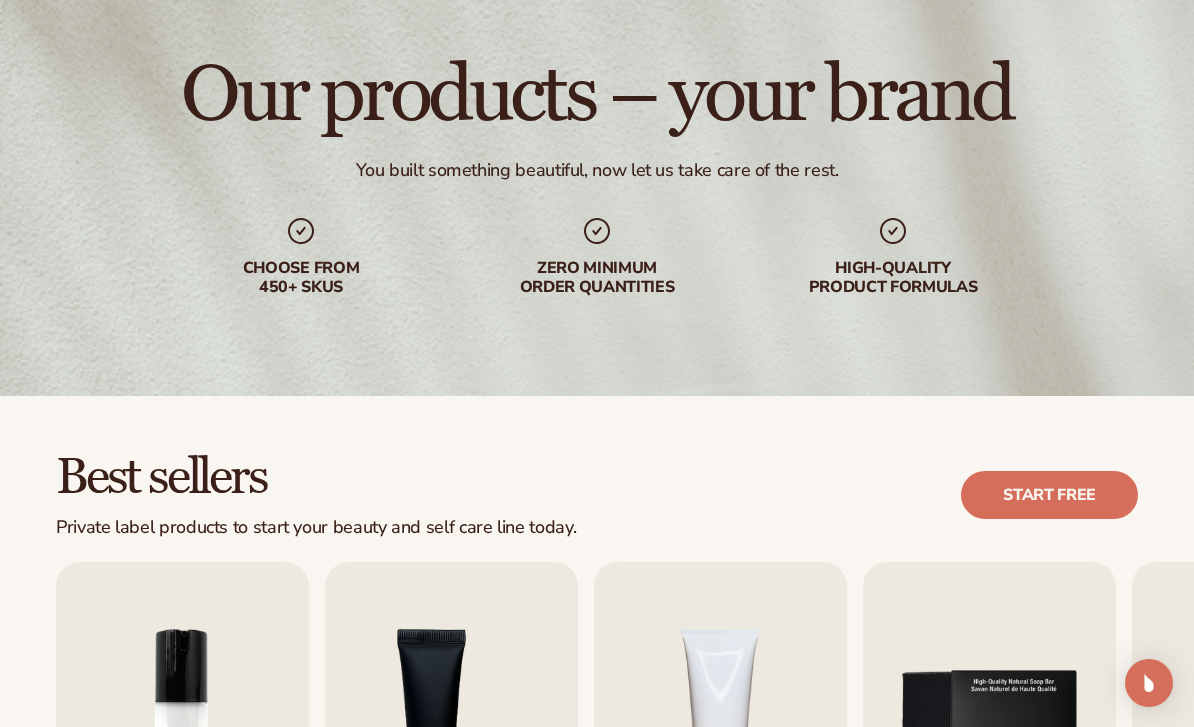 scroll, scrollTop: 0, scrollLeft: 0, axis: both 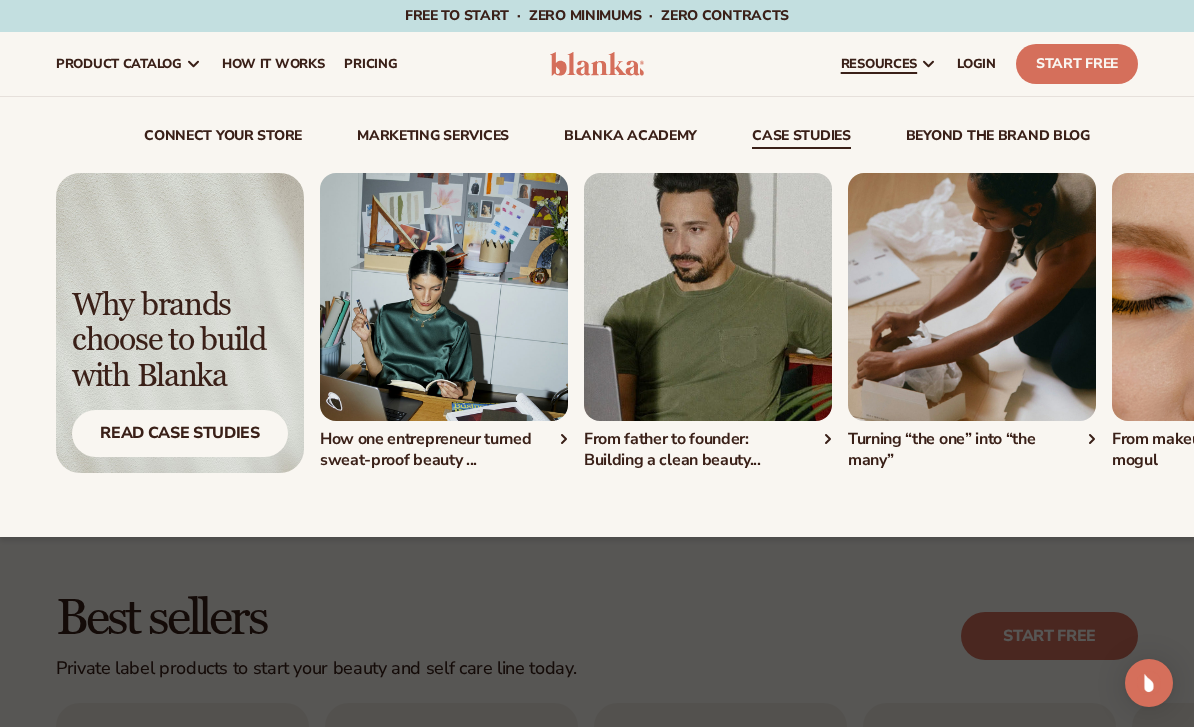 click on "beyond the brand blog" at bounding box center [998, 139] 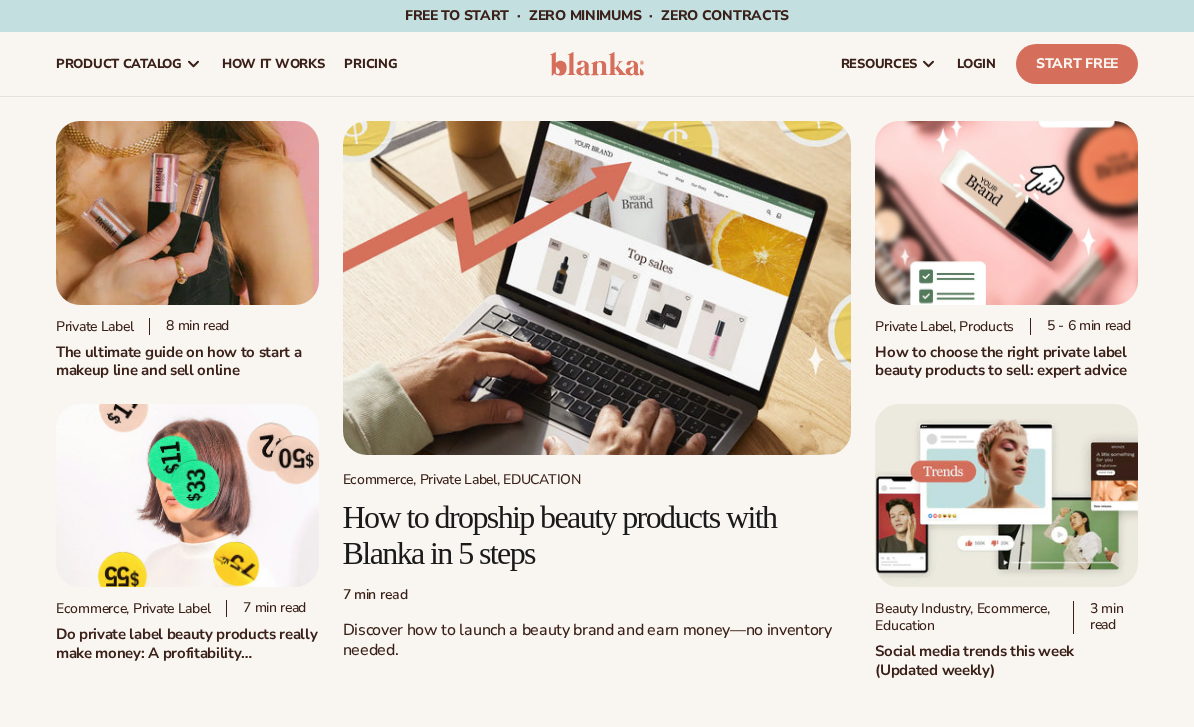 scroll, scrollTop: 0, scrollLeft: 0, axis: both 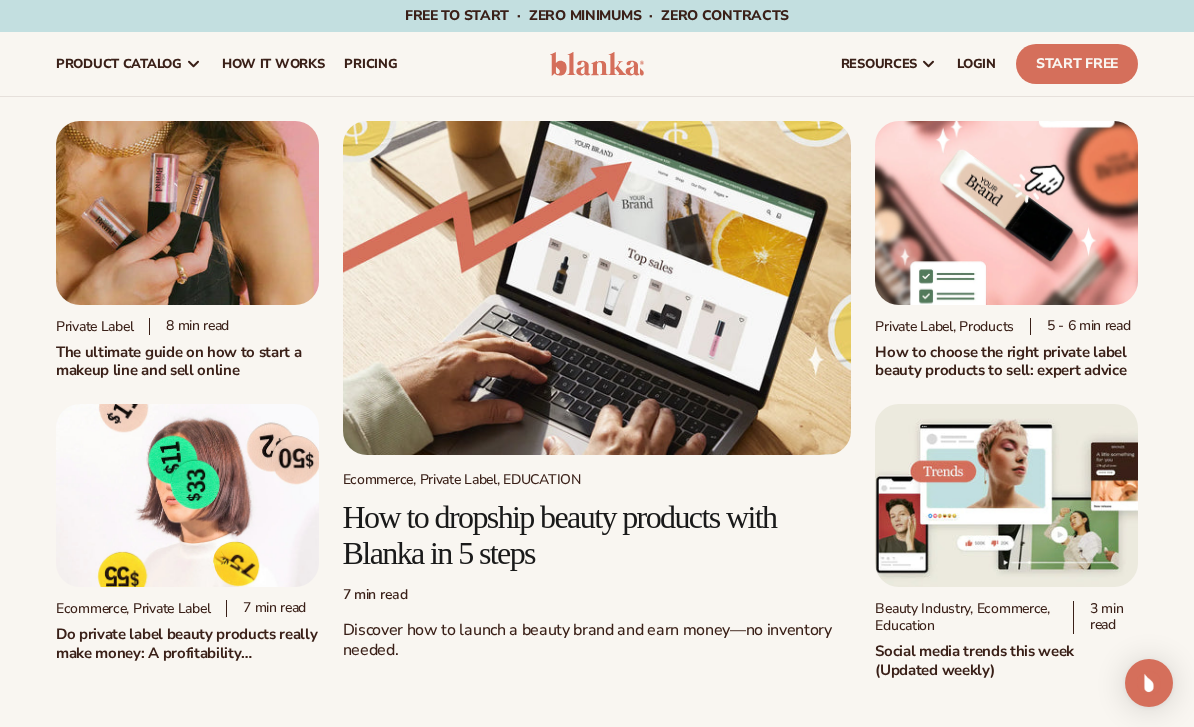 click on "How It Works" at bounding box center (273, 64) 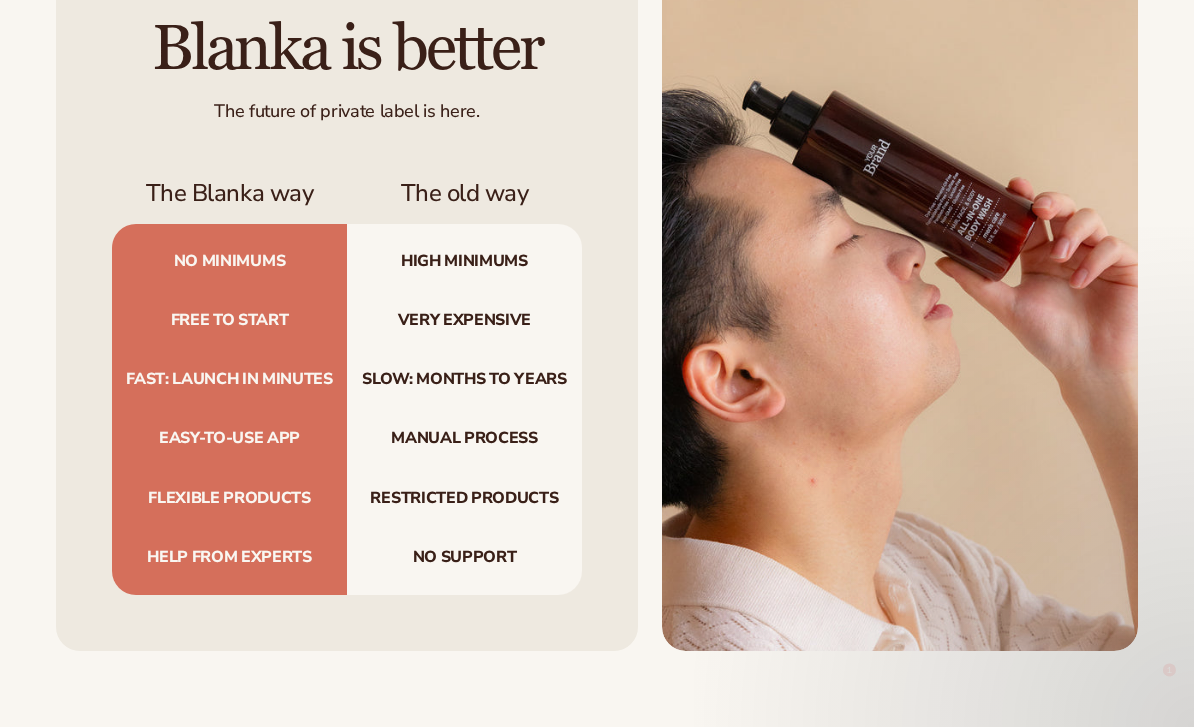 scroll, scrollTop: 2116, scrollLeft: 0, axis: vertical 